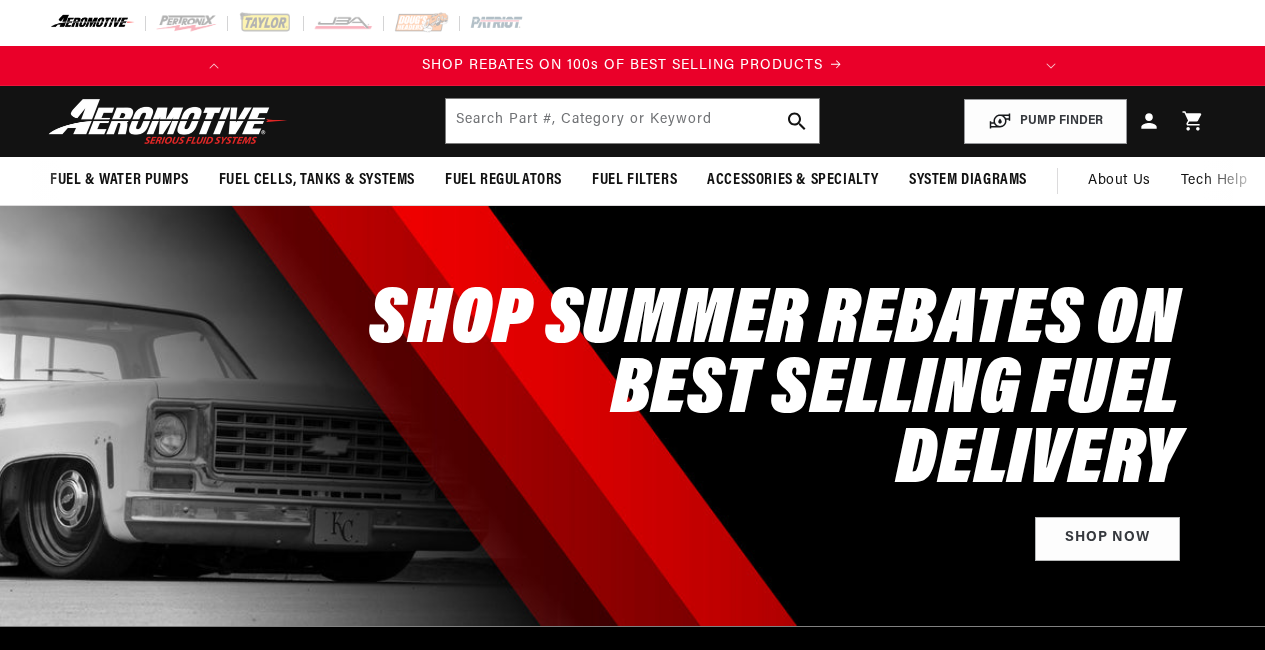 scroll, scrollTop: 0, scrollLeft: 0, axis: both 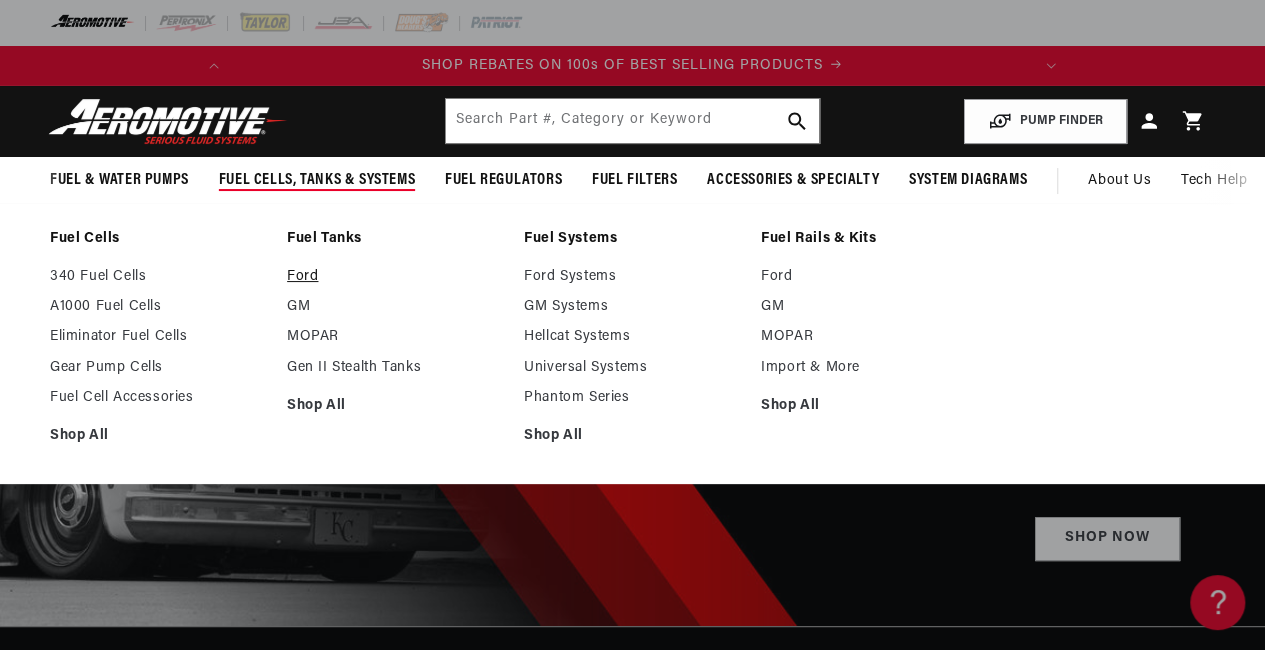 click on "Ford" at bounding box center (395, 277) 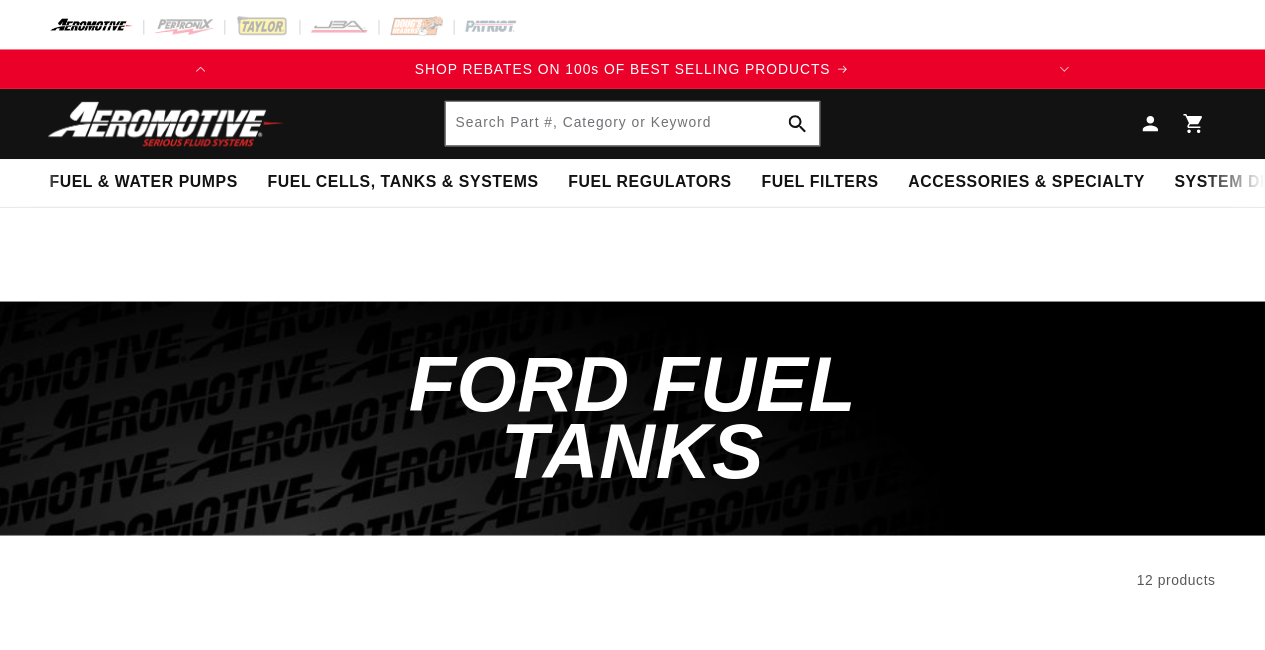 scroll, scrollTop: 0, scrollLeft: 0, axis: both 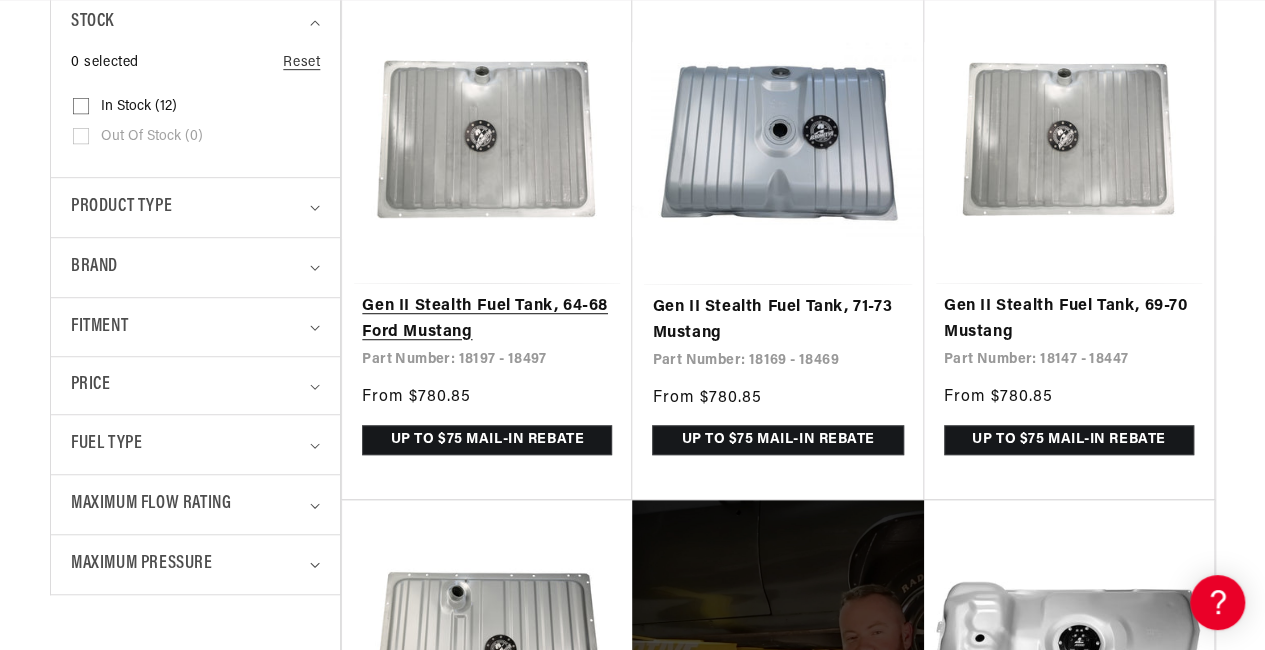 click on "Gen II Stealth Fuel Tank, 64-68 Ford Mustang" at bounding box center (487, 319) 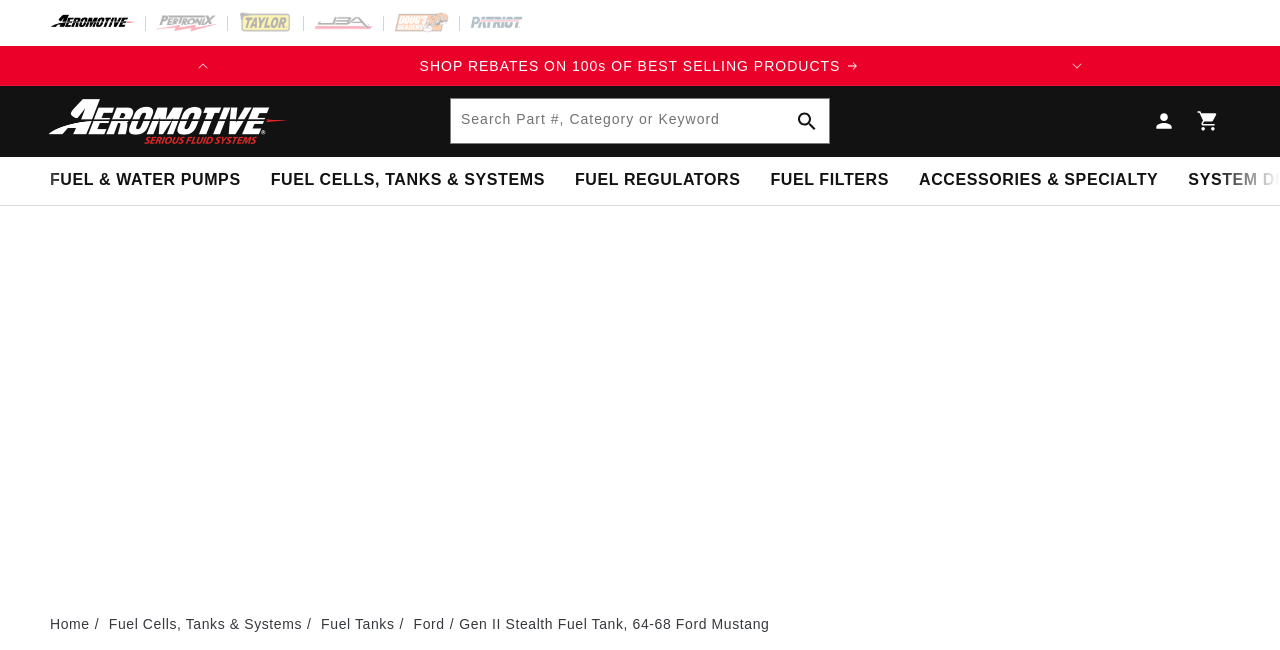 scroll, scrollTop: 0, scrollLeft: 0, axis: both 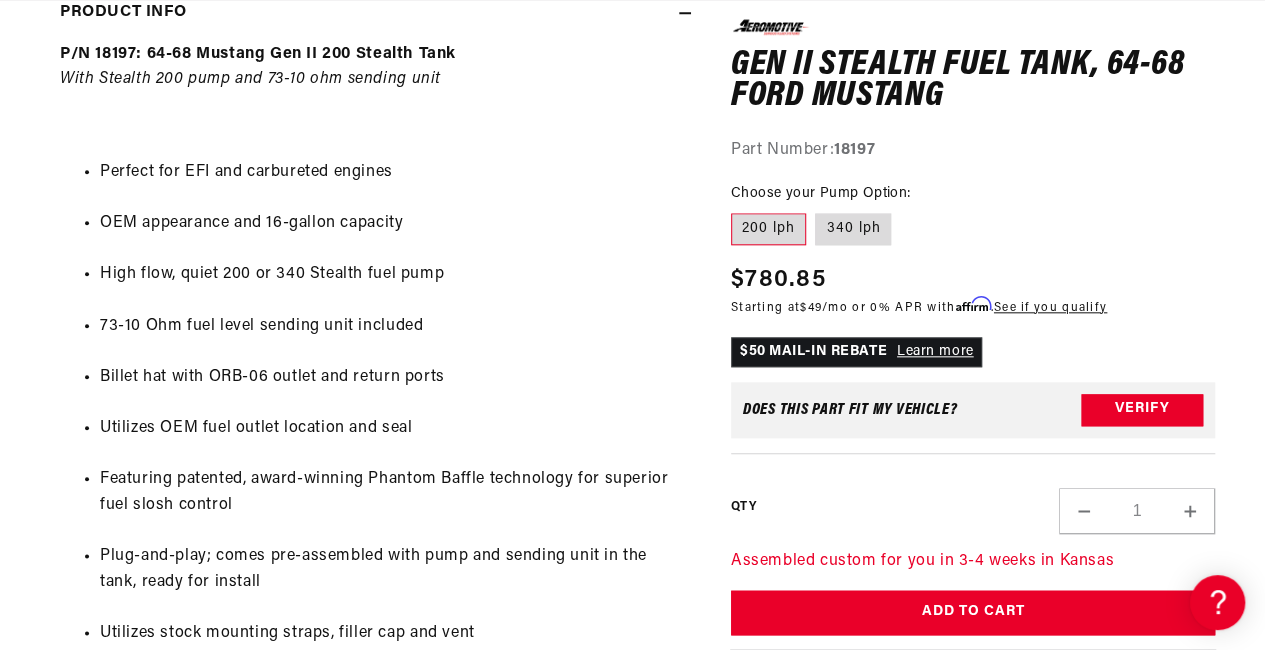 click on "200 lph" at bounding box center (768, 230) 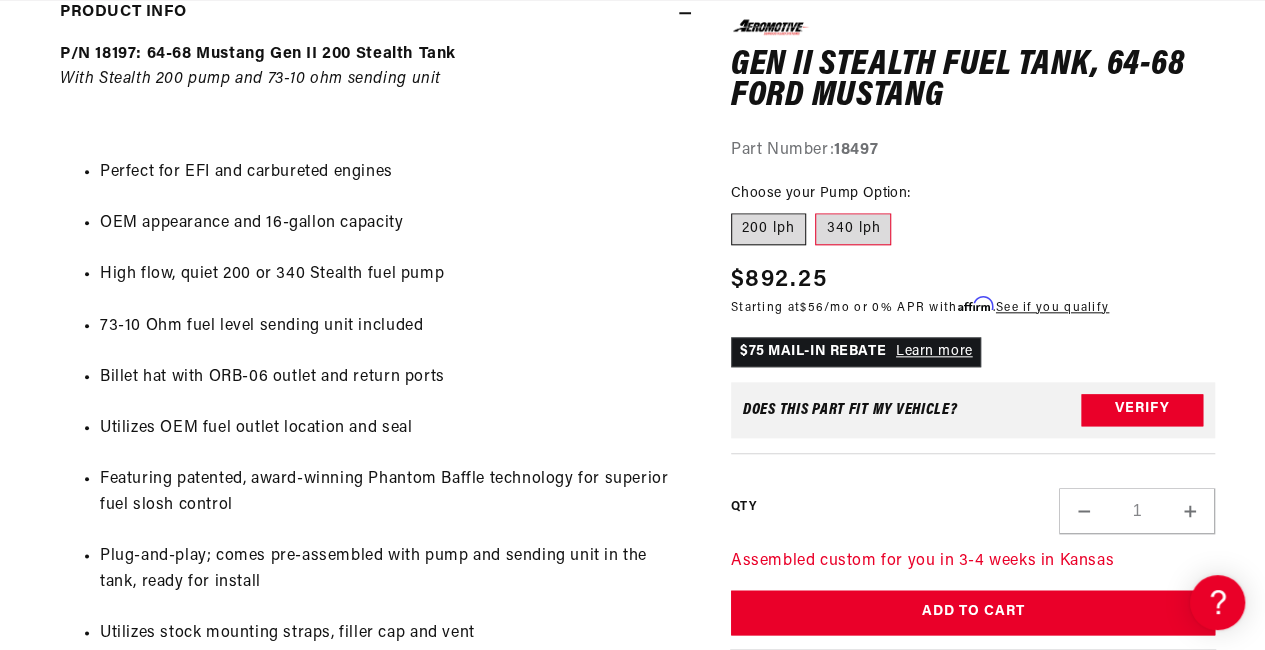 click on "200 lph" at bounding box center (768, 230) 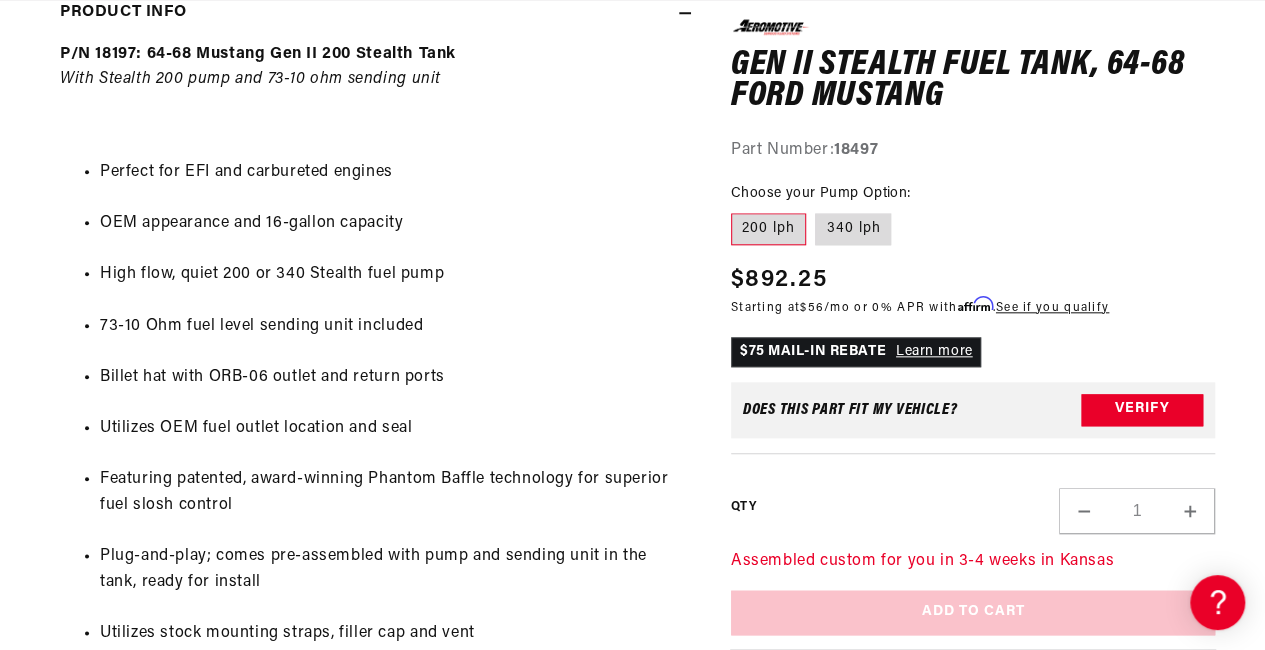 scroll, scrollTop: 0, scrollLeft: 791, axis: horizontal 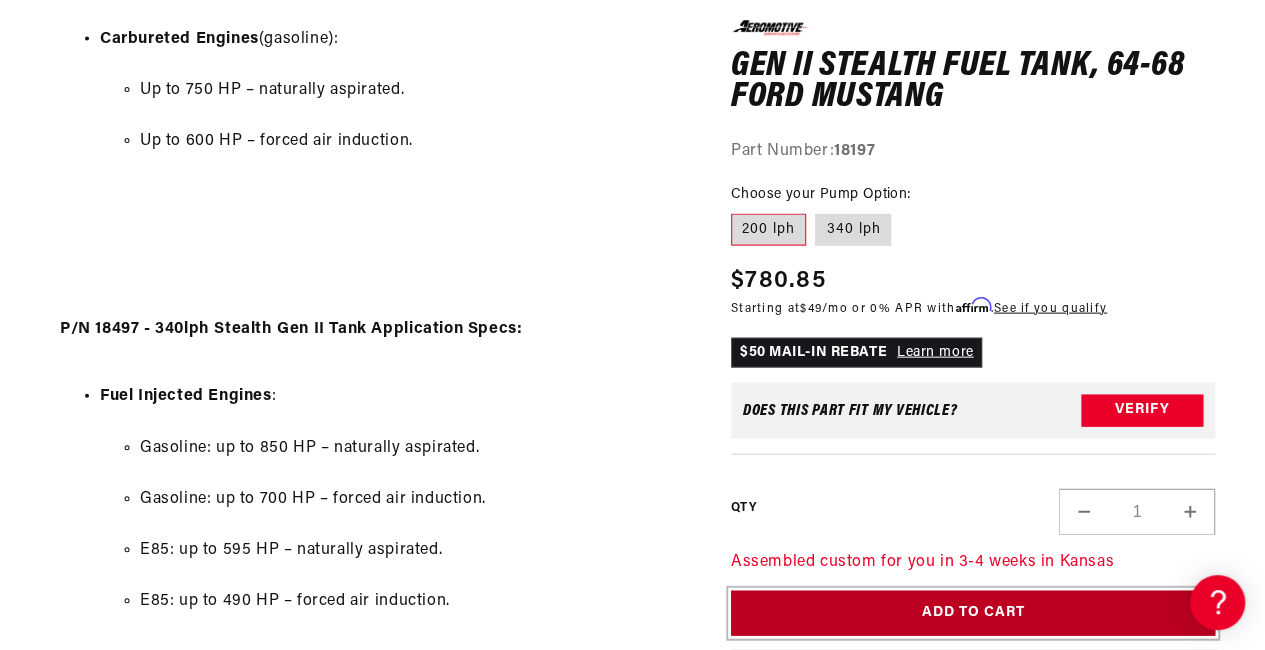 click on "Add to Cart" at bounding box center (973, 613) 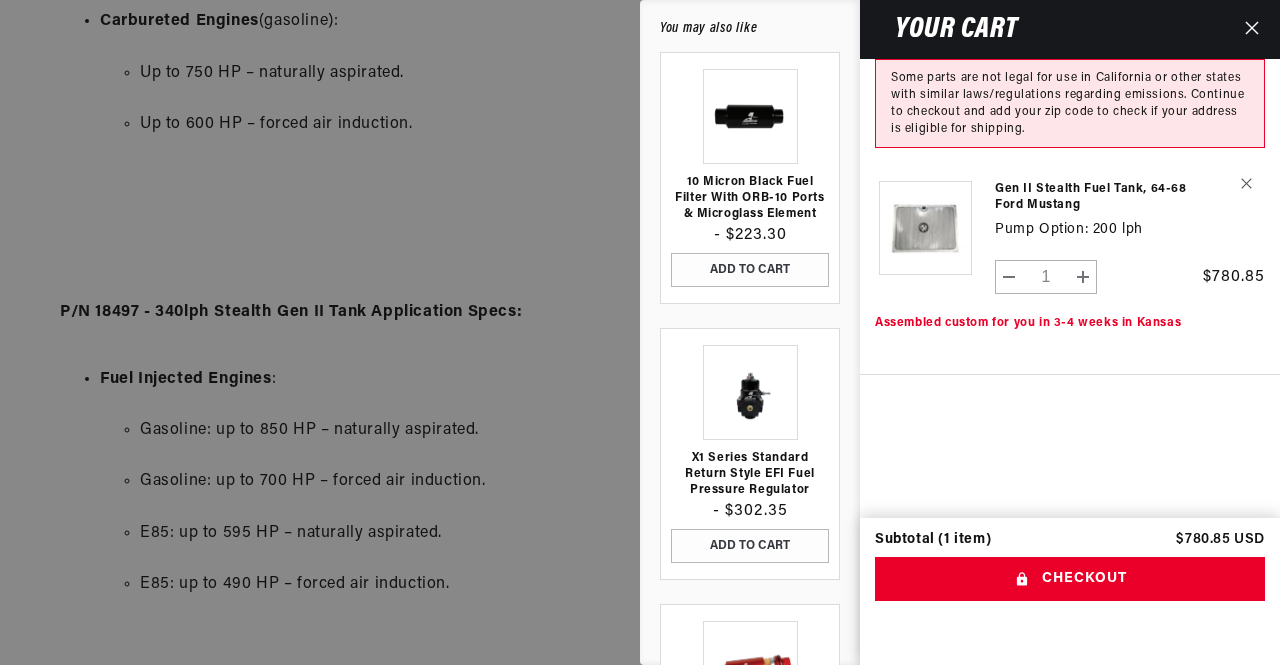 click on "10 Micron Black Fuel Filter with ORB-10 Ports & Microglass Element
- $223.30
ADD TO CART
ADD TO CART" at bounding box center (750, 364) 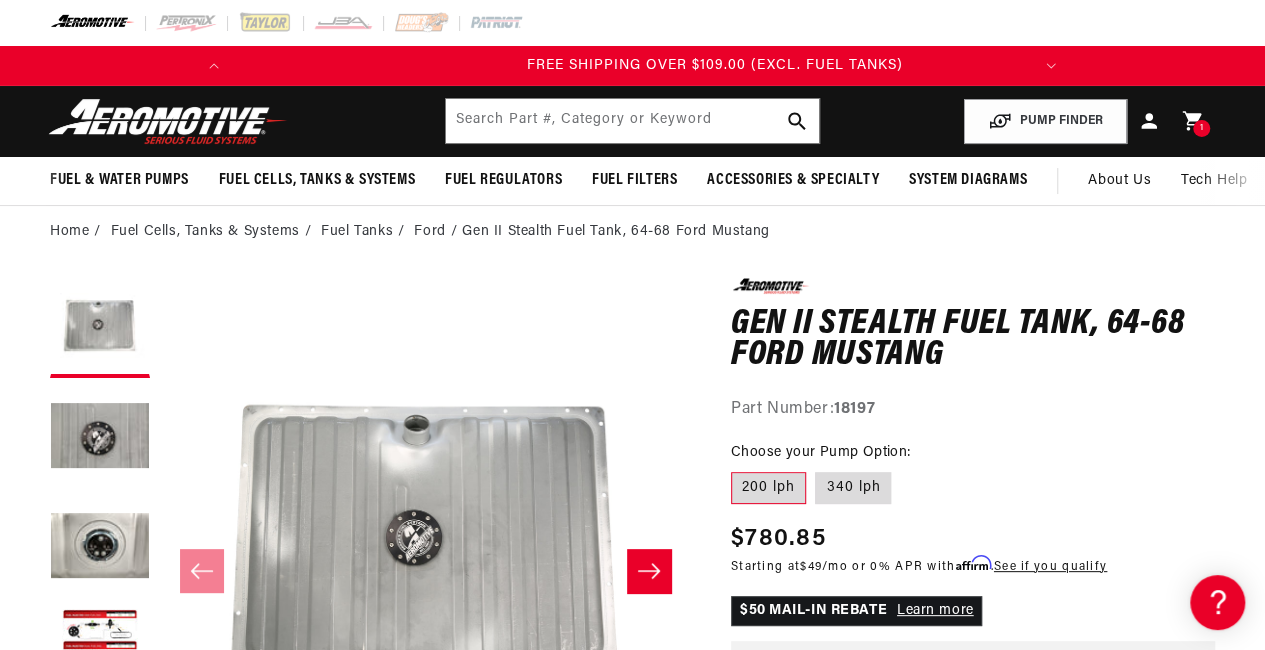 scroll, scrollTop: 0, scrollLeft: 791, axis: horizontal 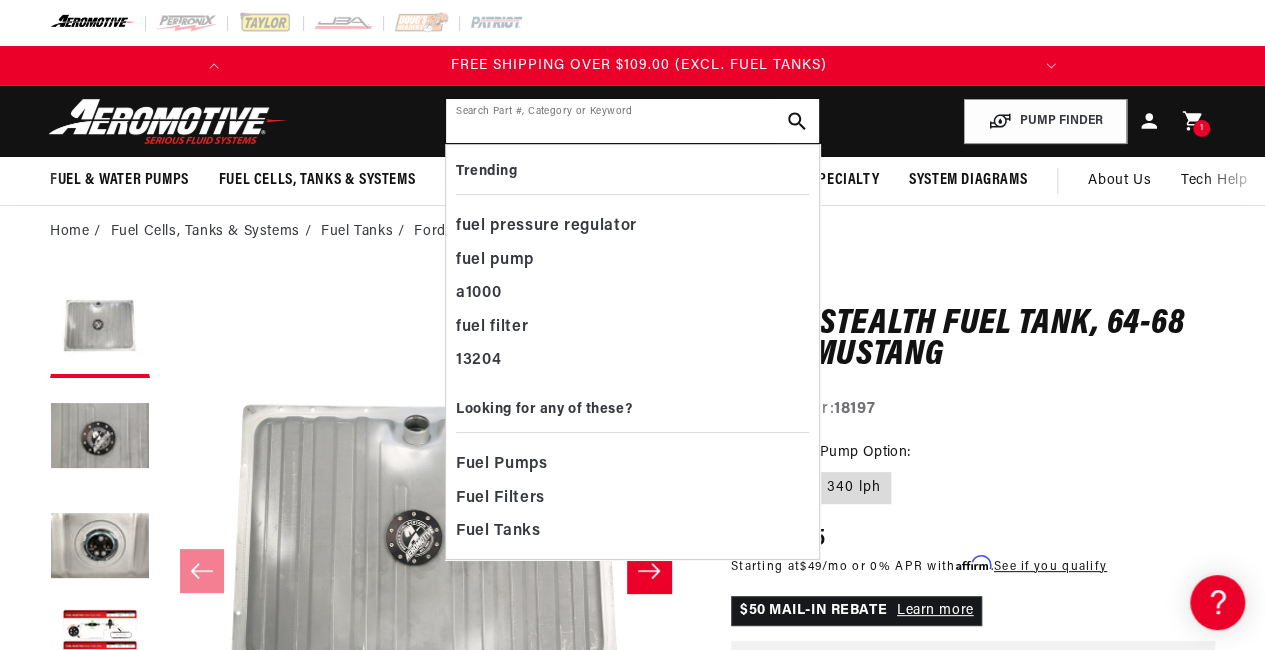 click 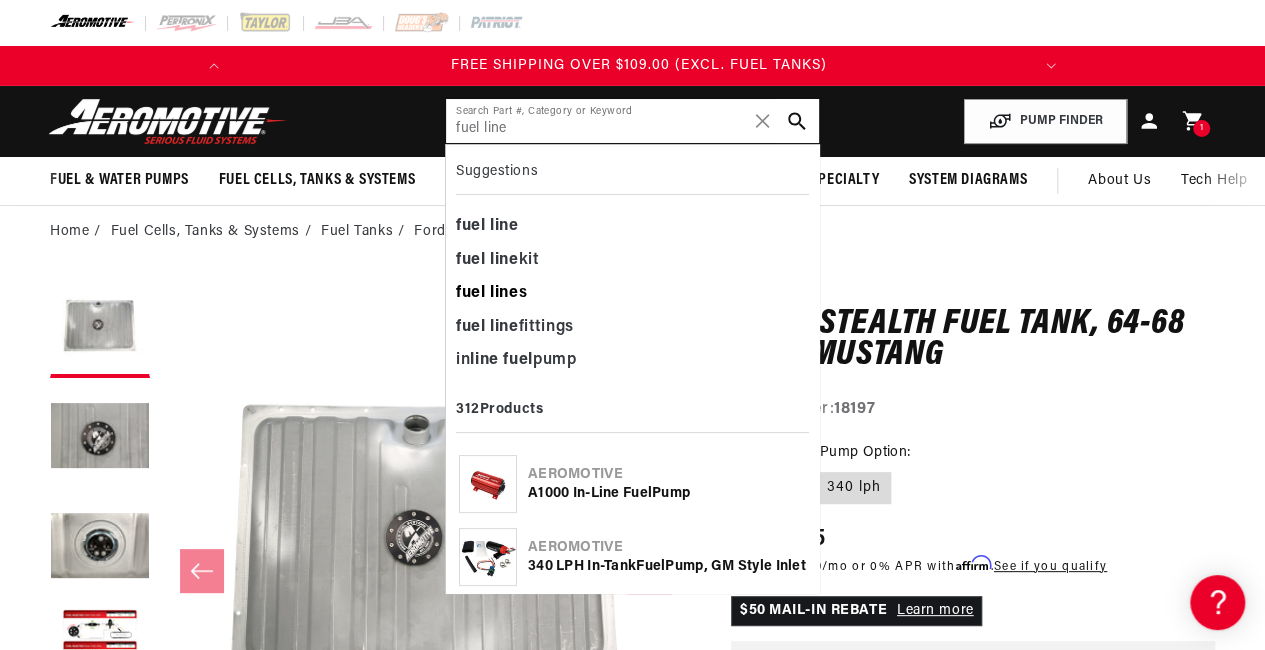 type on "fuel line" 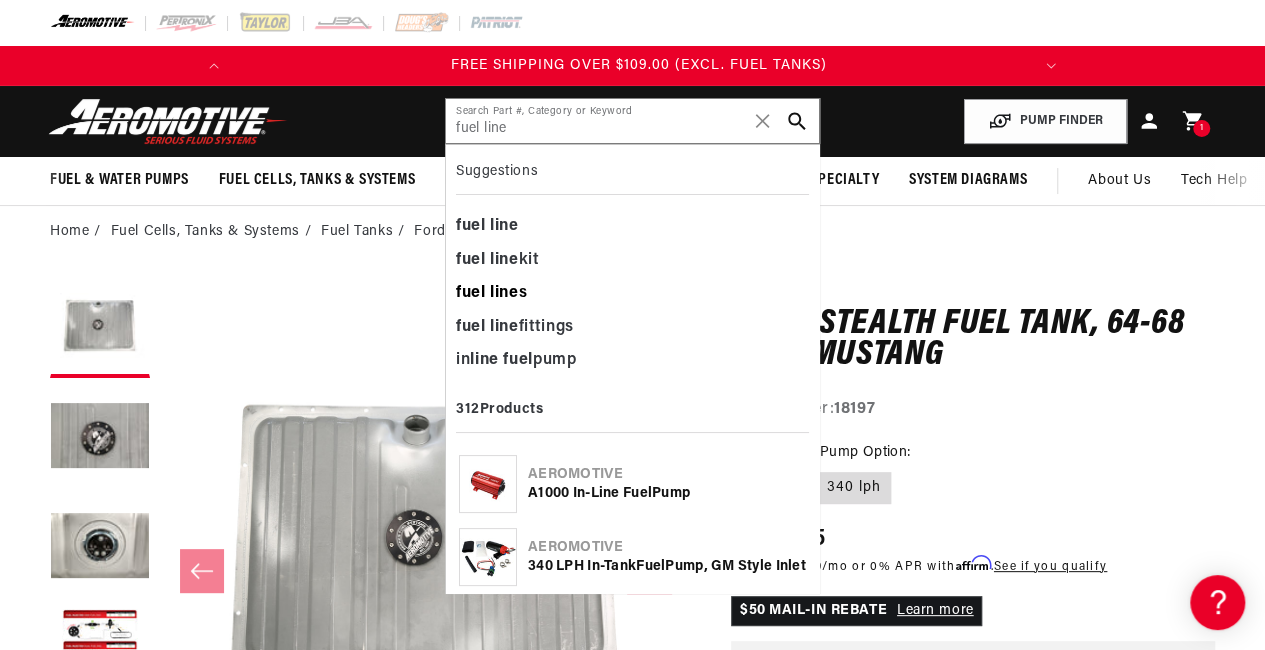 click on "line" 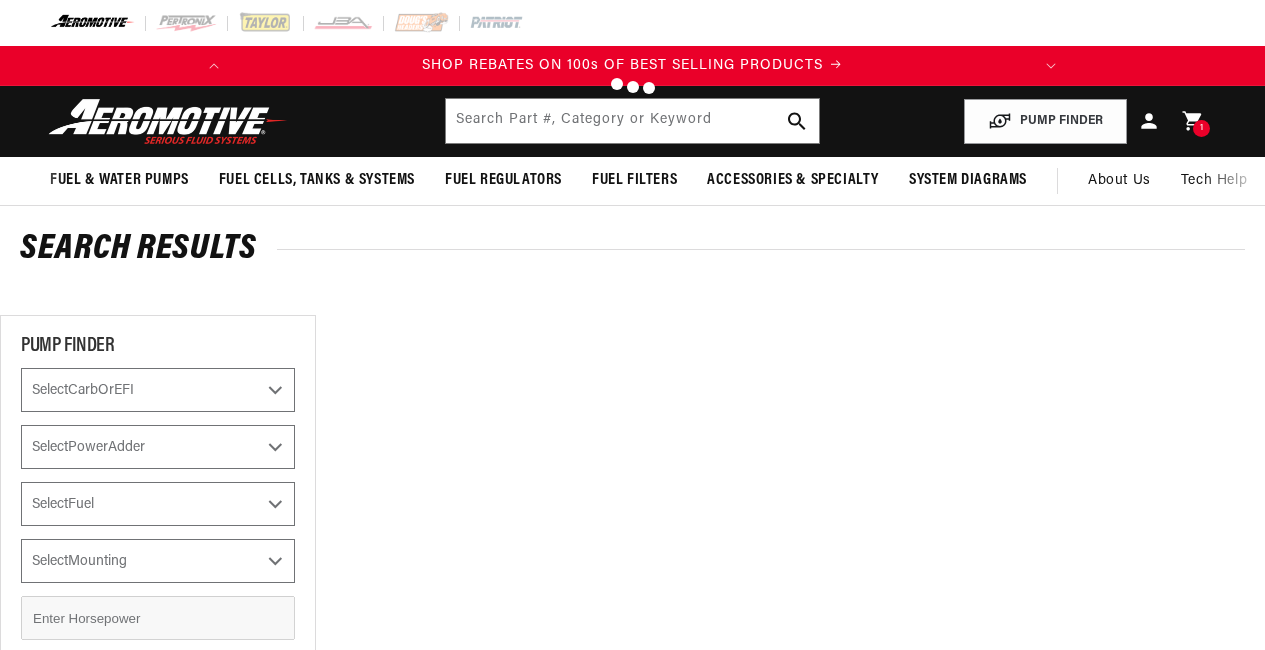 scroll, scrollTop: 0, scrollLeft: 0, axis: both 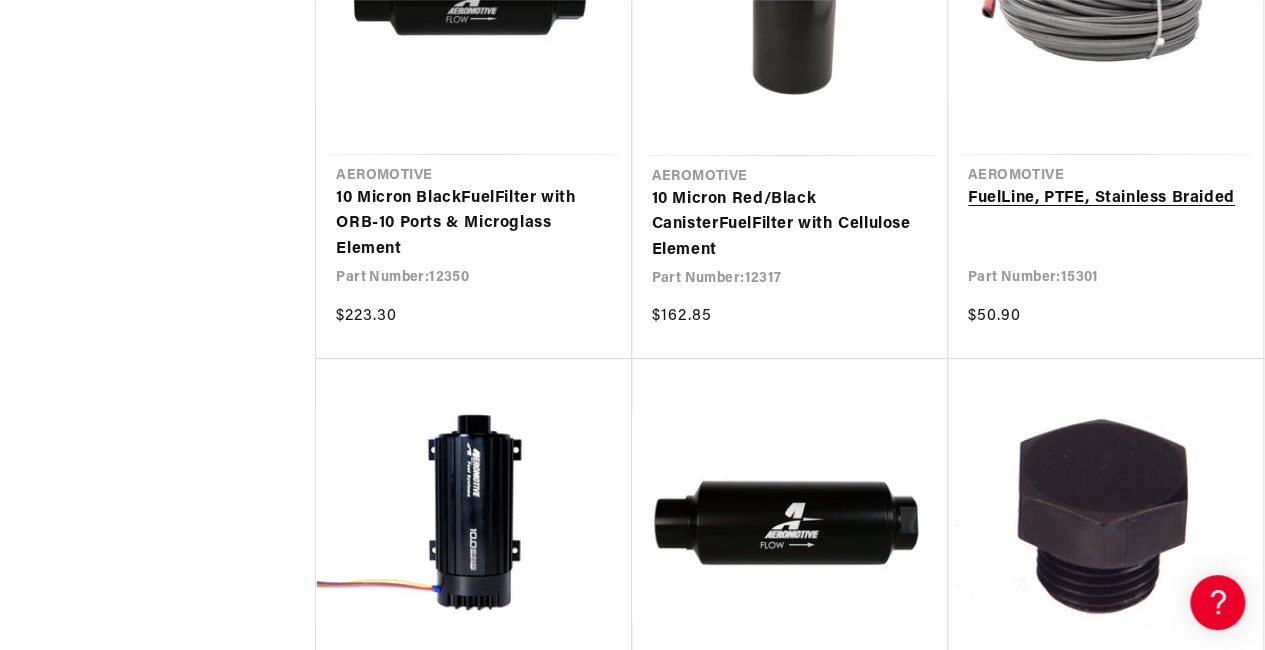 click on "Fuel  Line, PTFE, Stainless Braided" at bounding box center (1105, 199) 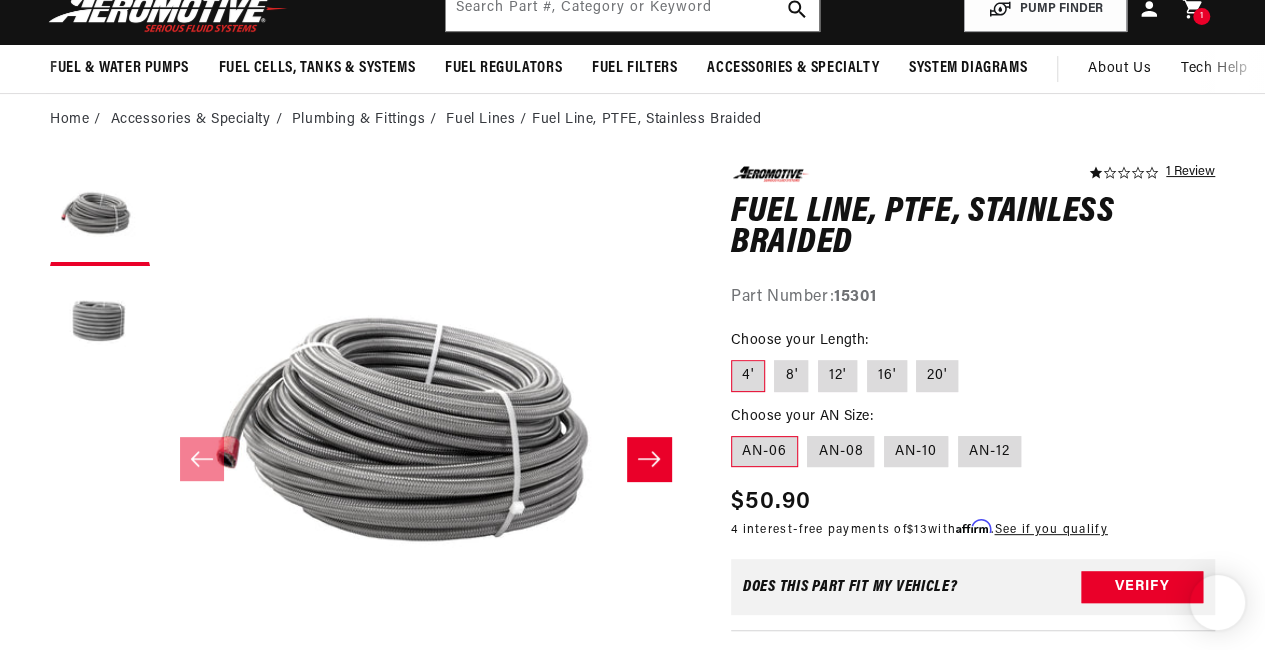 scroll, scrollTop: 120, scrollLeft: 0, axis: vertical 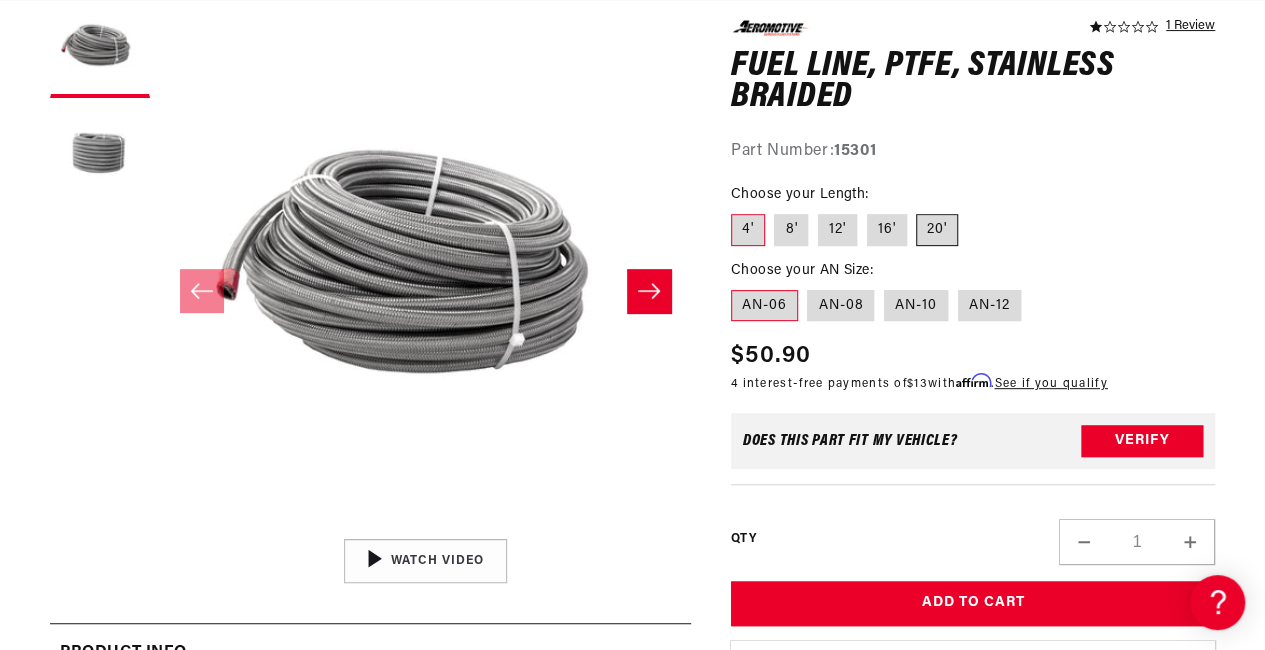 click on "20'" at bounding box center [937, 230] 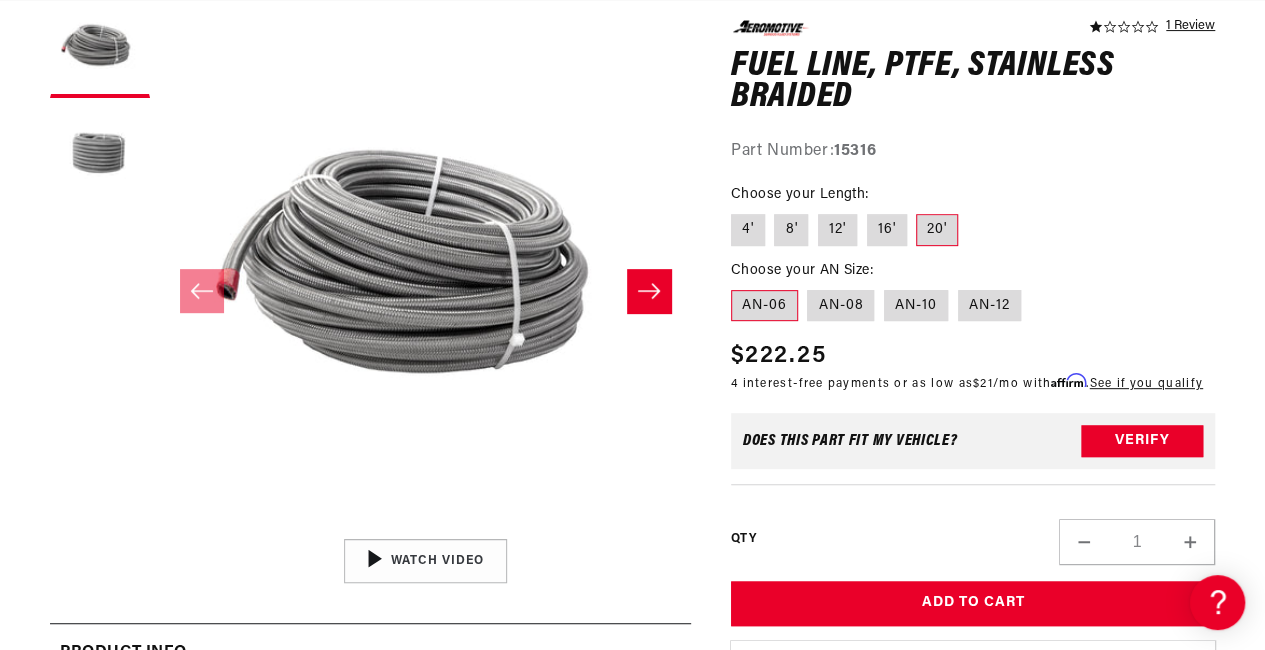 scroll, scrollTop: 0, scrollLeft: 0, axis: both 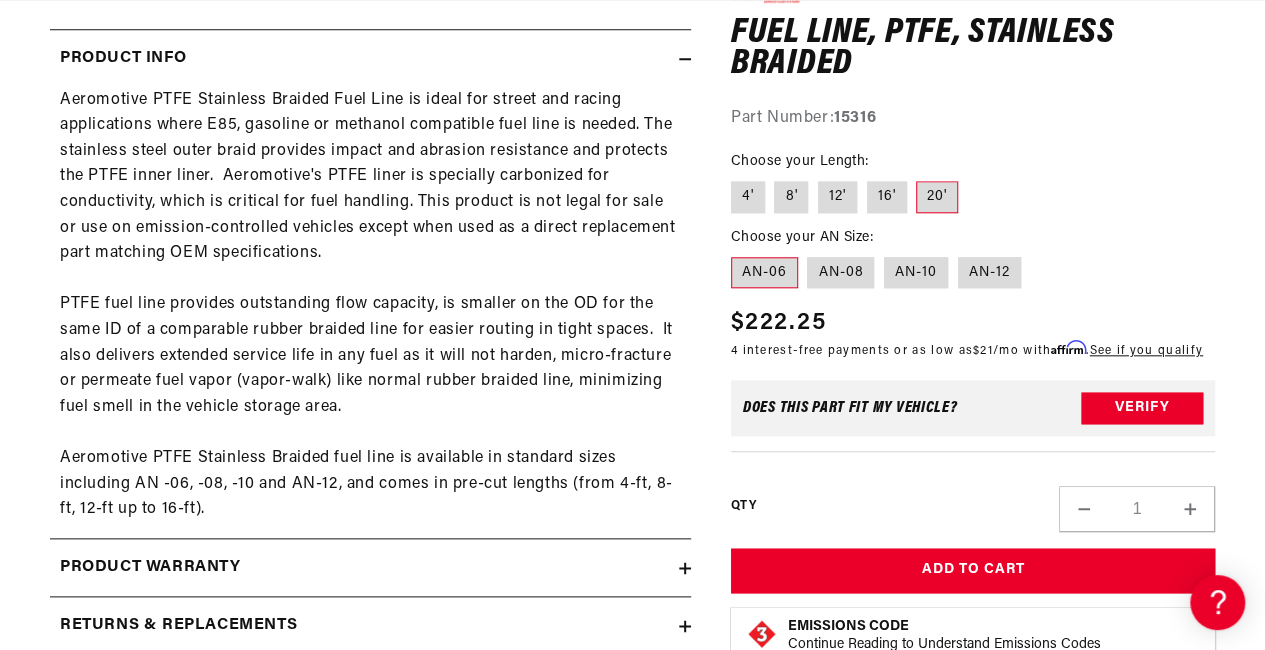 click on "AN-06" at bounding box center [764, 273] 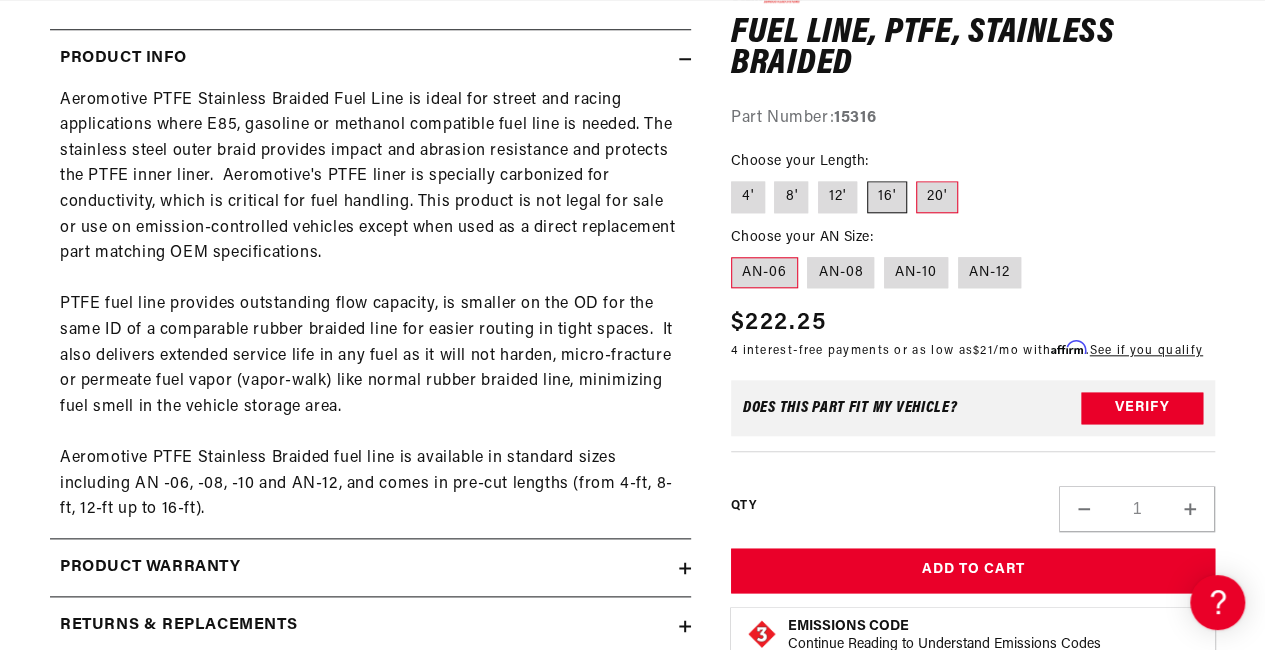 scroll, scrollTop: 0, scrollLeft: 0, axis: both 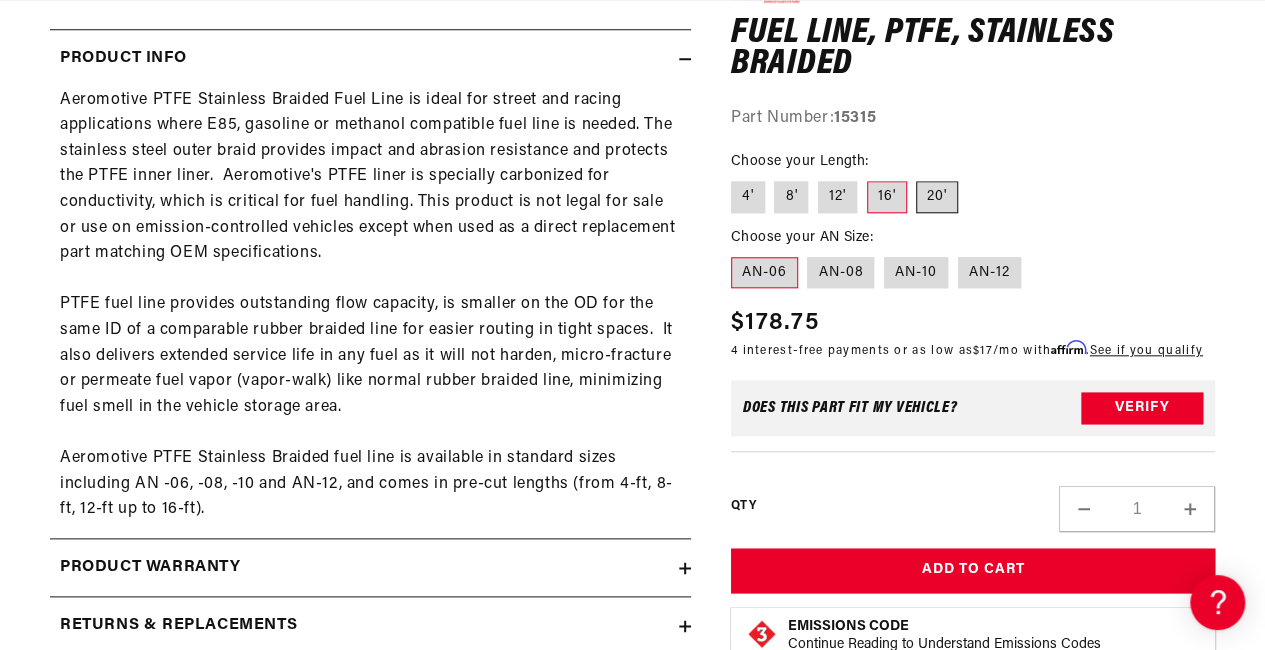 click on "20'" at bounding box center [937, 197] 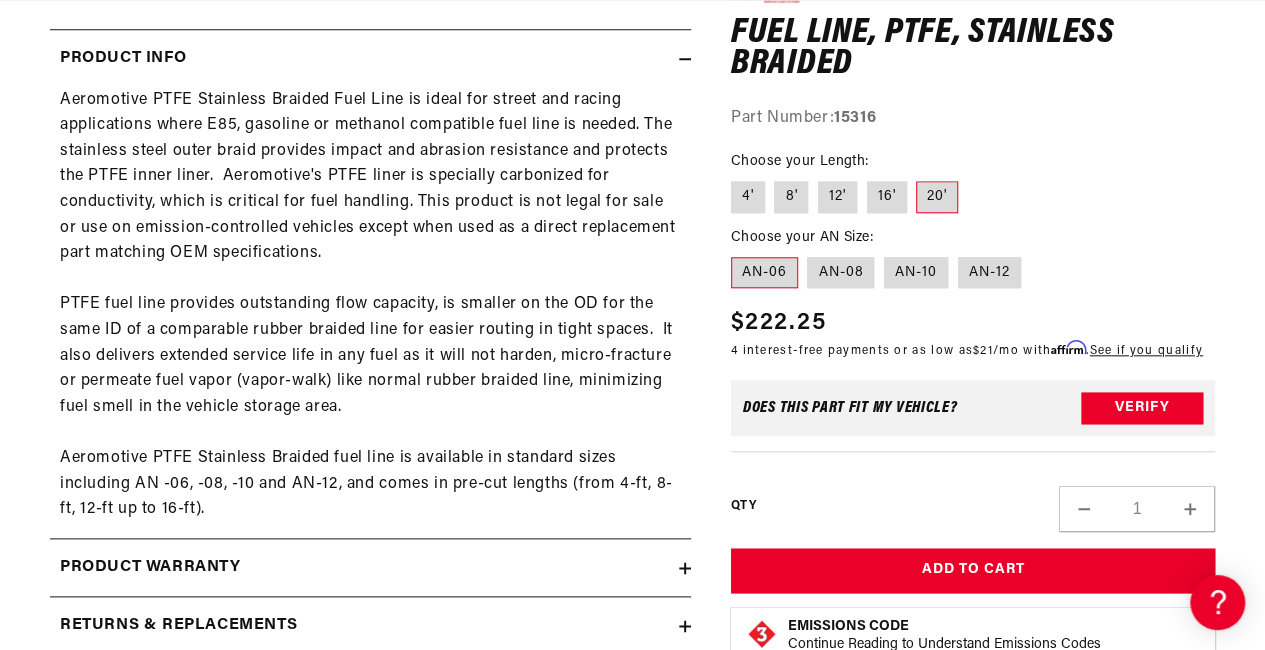 scroll, scrollTop: 0, scrollLeft: 791, axis: horizontal 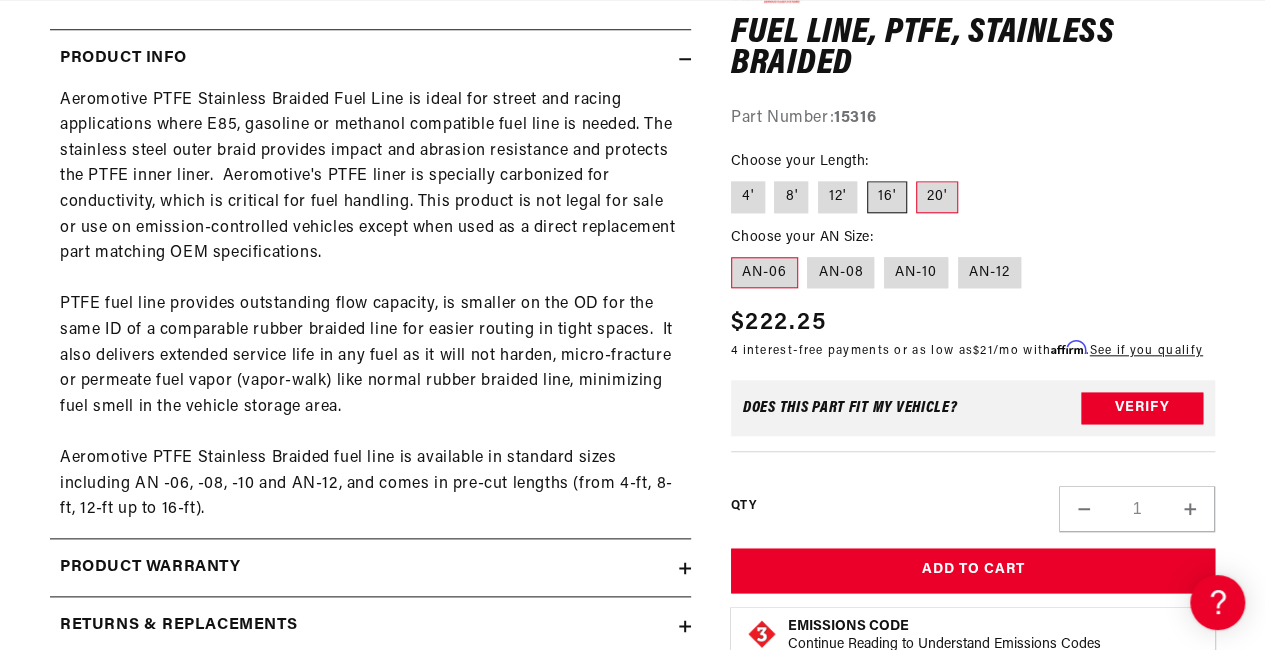 click on "16'" at bounding box center (887, 197) 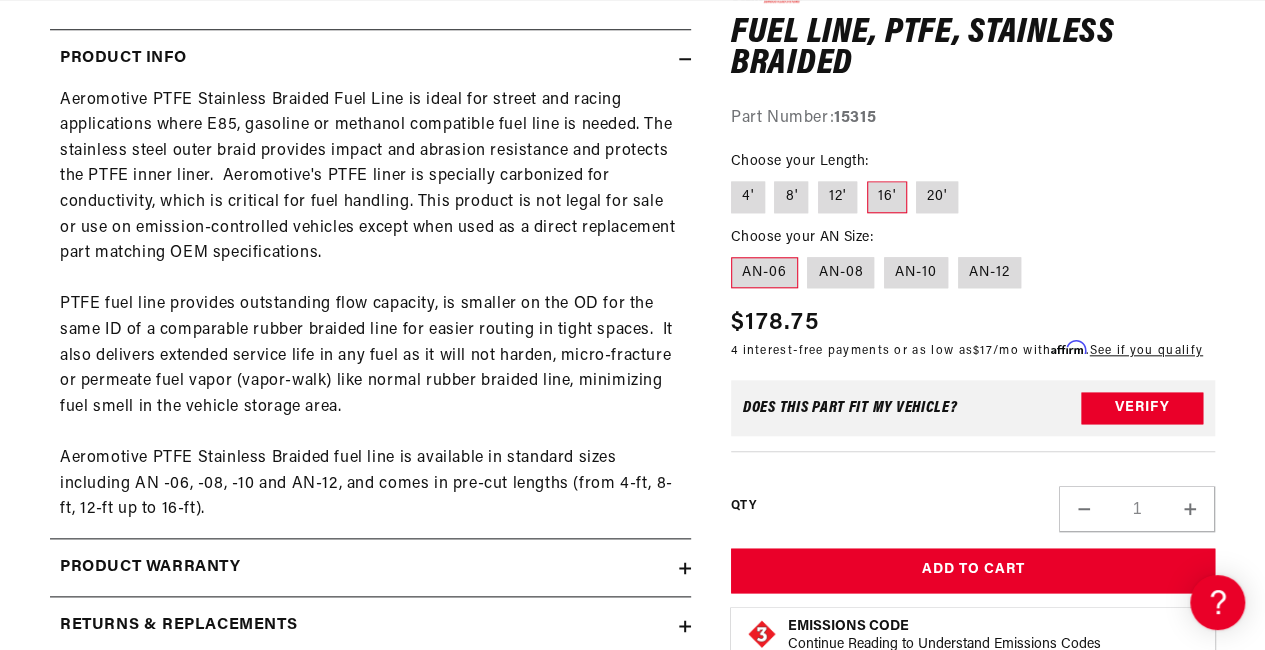 scroll, scrollTop: 0, scrollLeft: 791, axis: horizontal 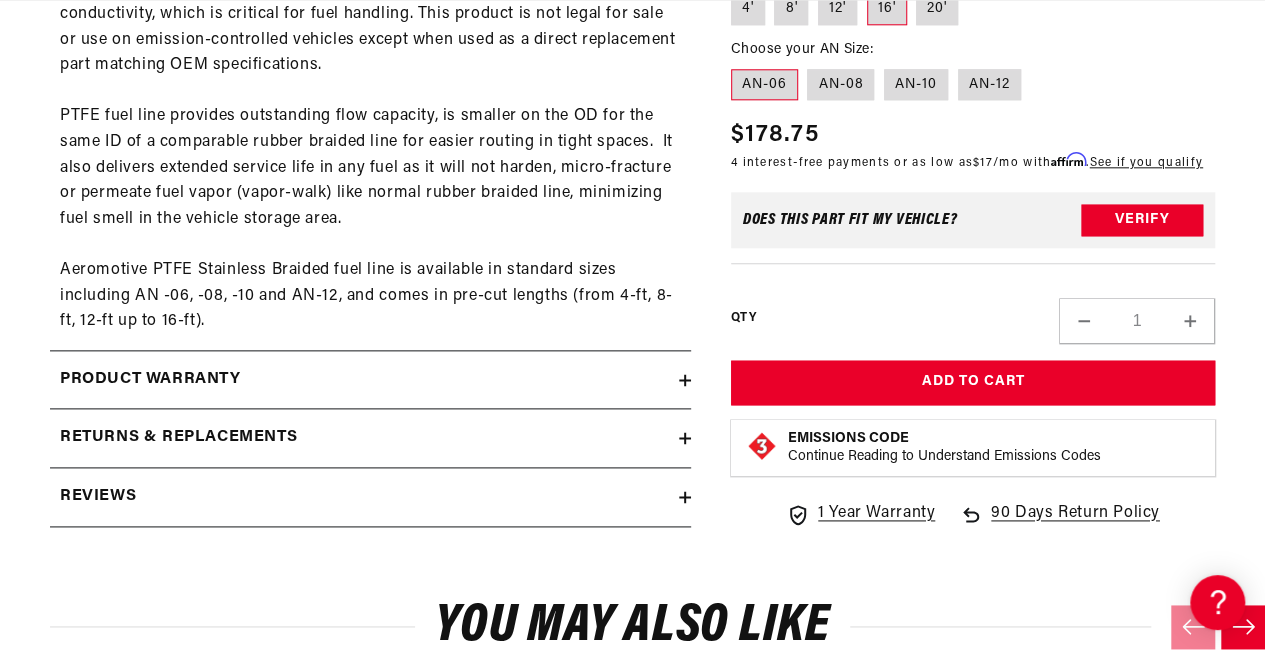 click on "Increase quantity for Fuel Line, PTFE, Stainless Braided" at bounding box center [1190, 321] 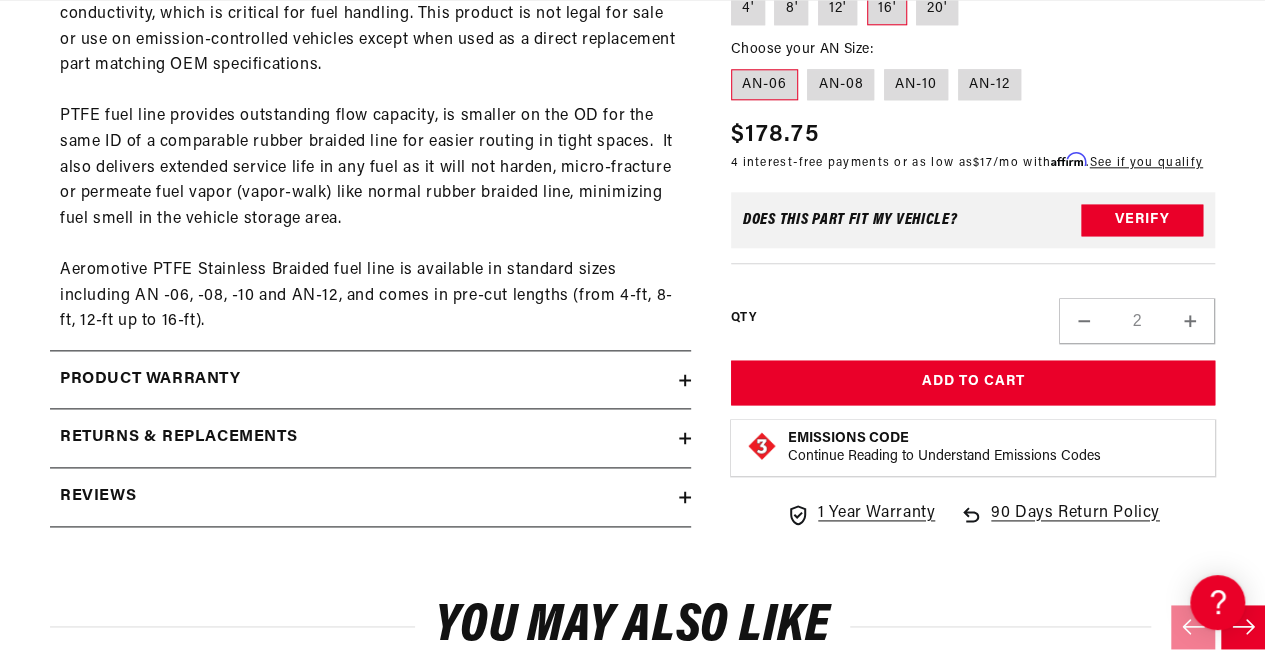 scroll, scrollTop: 0, scrollLeft: 791, axis: horizontal 